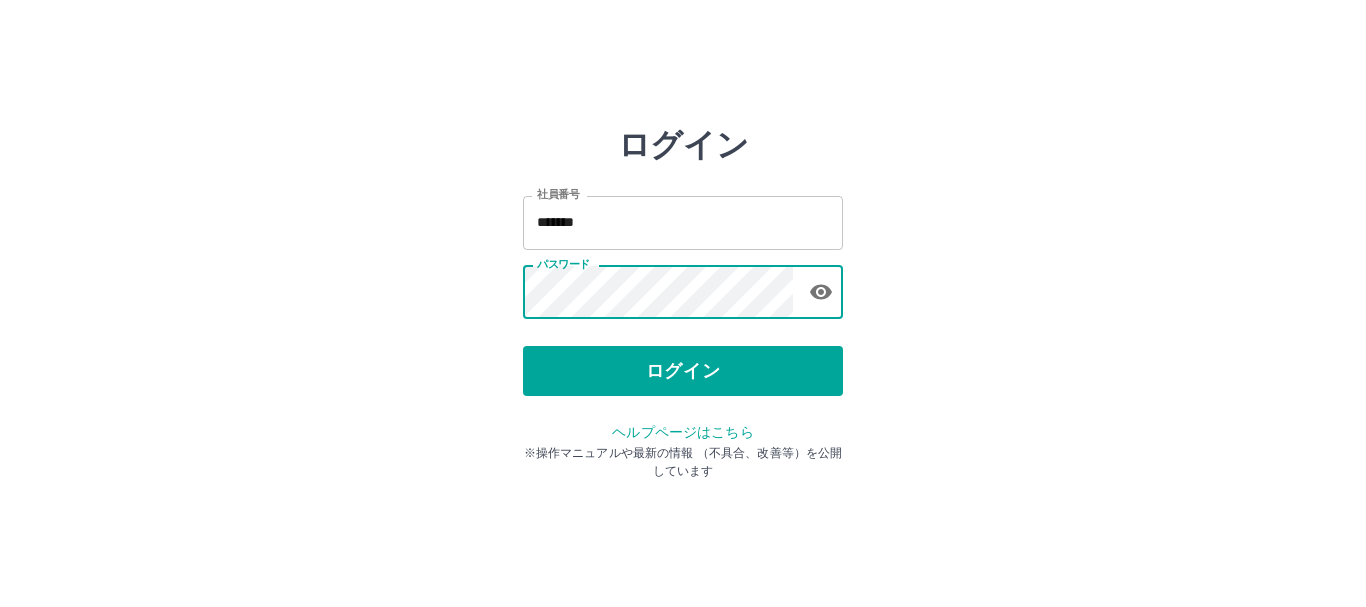 scroll, scrollTop: 0, scrollLeft: 0, axis: both 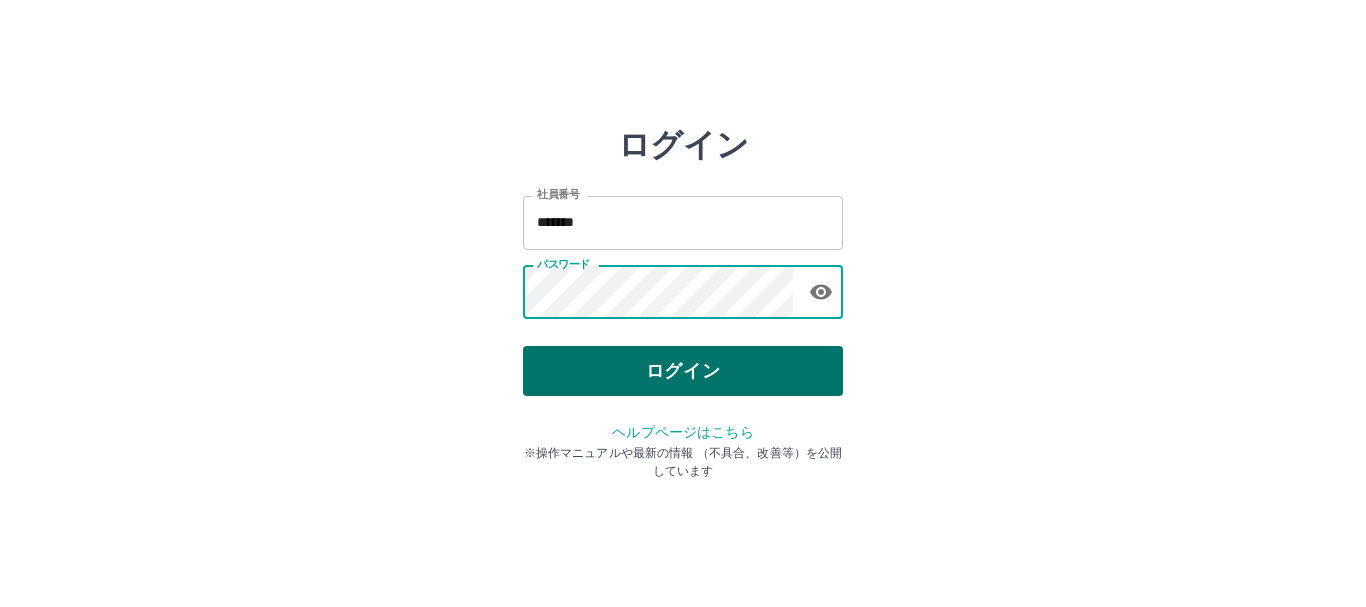 click on "ログイン" at bounding box center (683, 371) 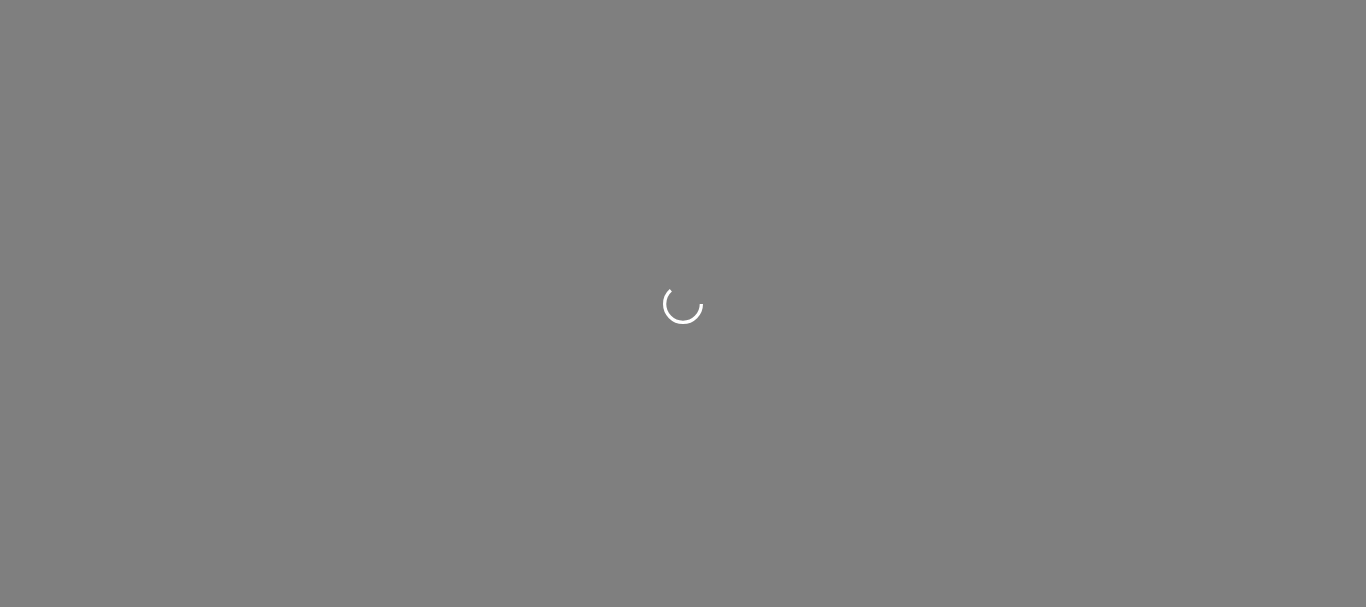 scroll, scrollTop: 0, scrollLeft: 0, axis: both 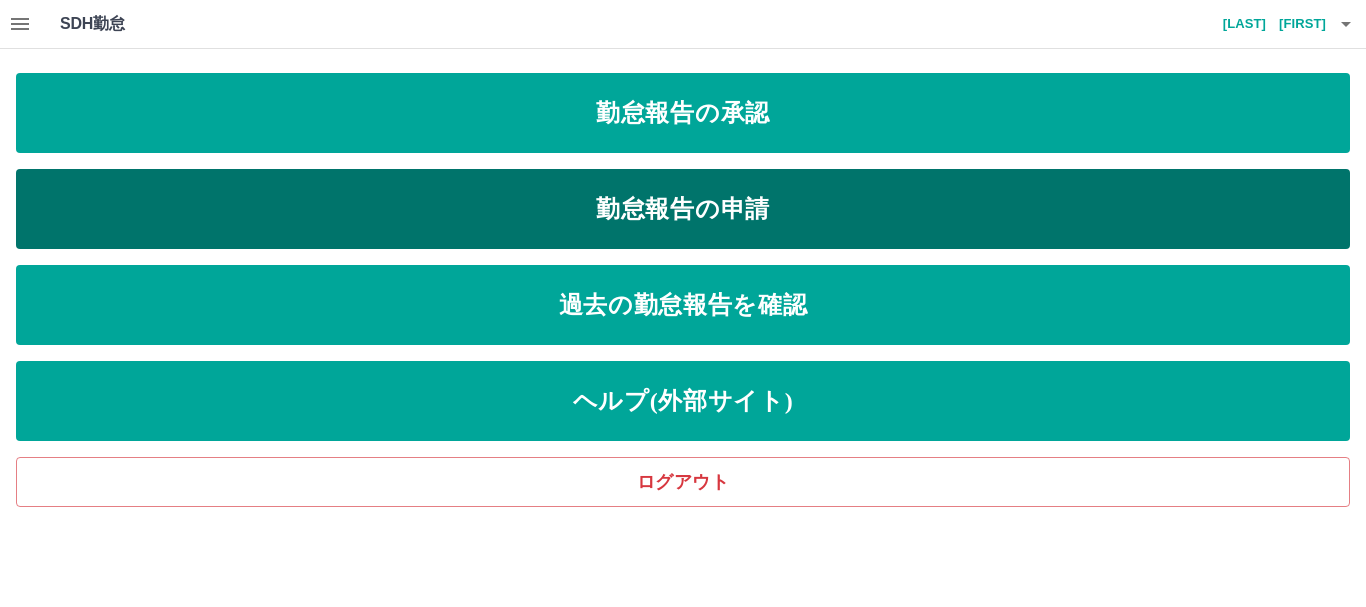 click on "勤怠報告の申請" at bounding box center [683, 209] 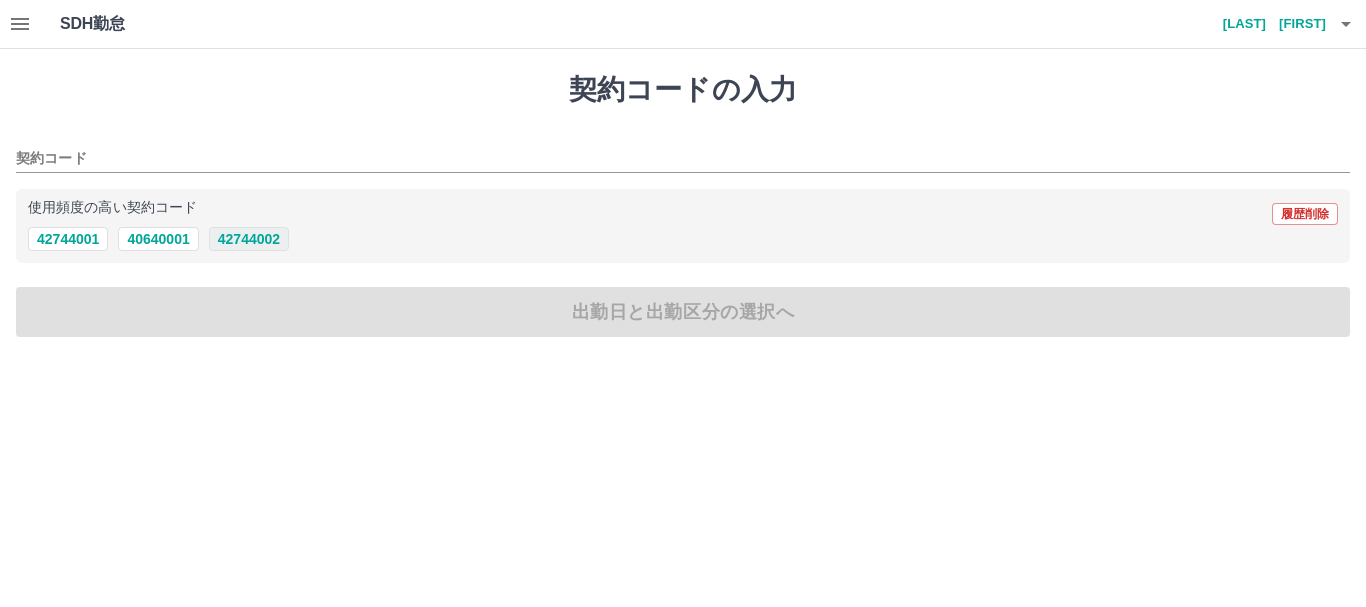 click on "42744002" at bounding box center [249, 239] 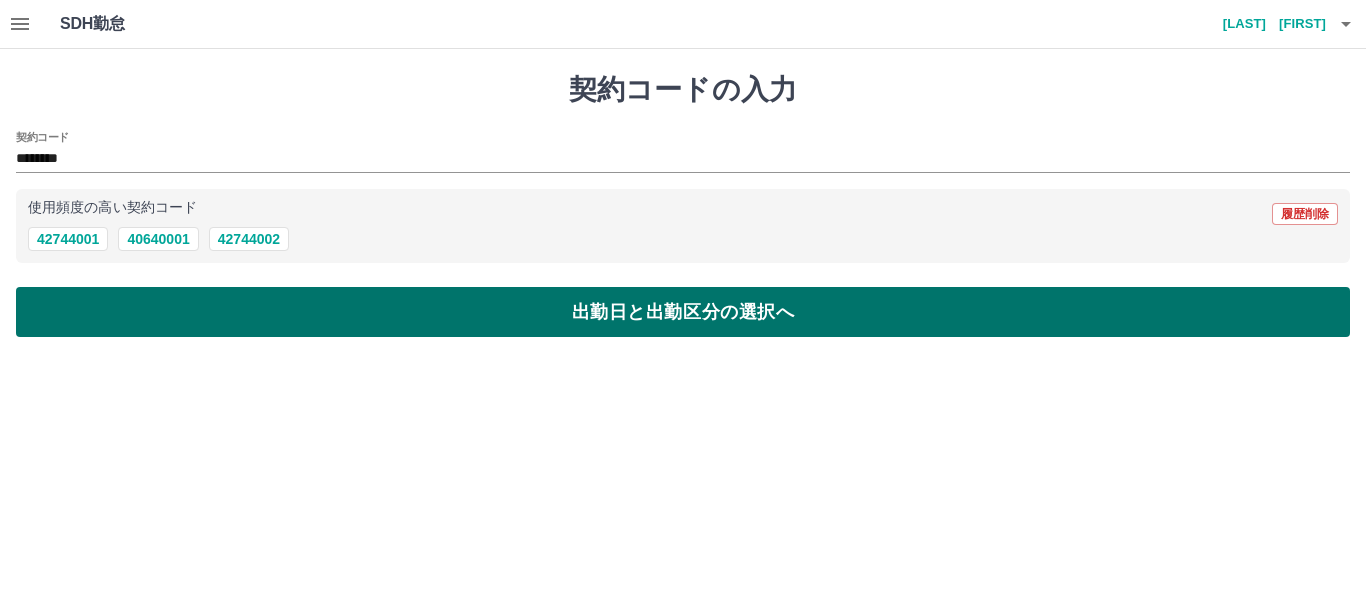 click on "出勤日と出勤区分の選択へ" at bounding box center (683, 312) 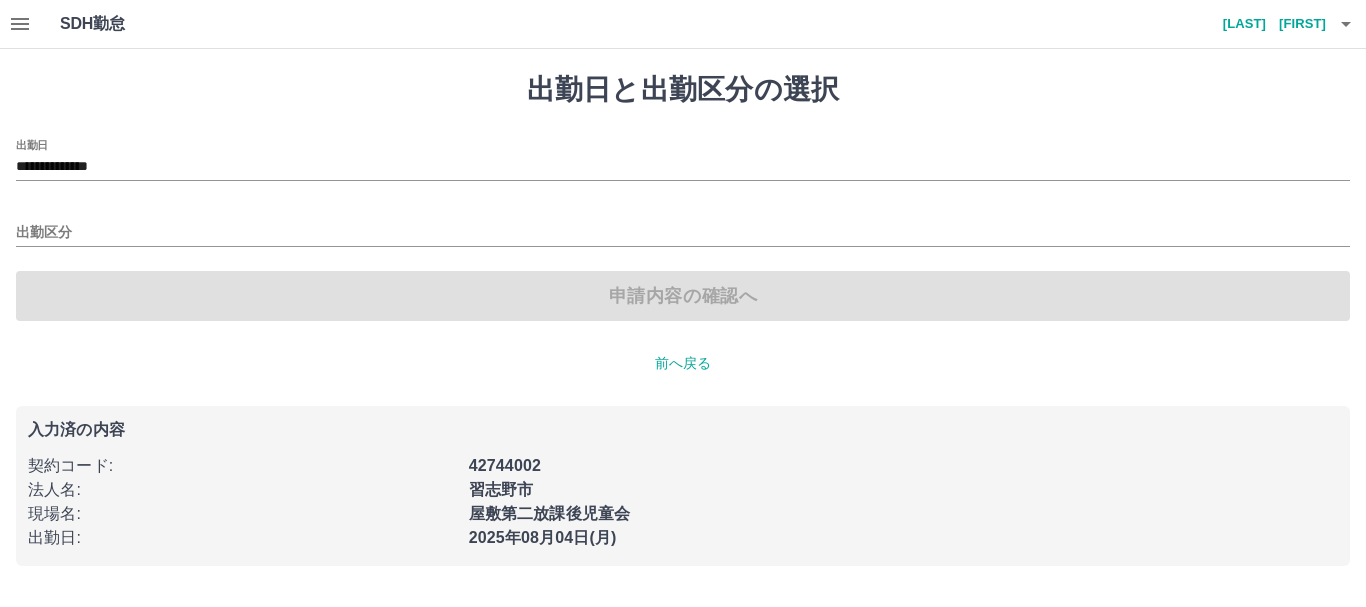 click on "**********" at bounding box center (683, 160) 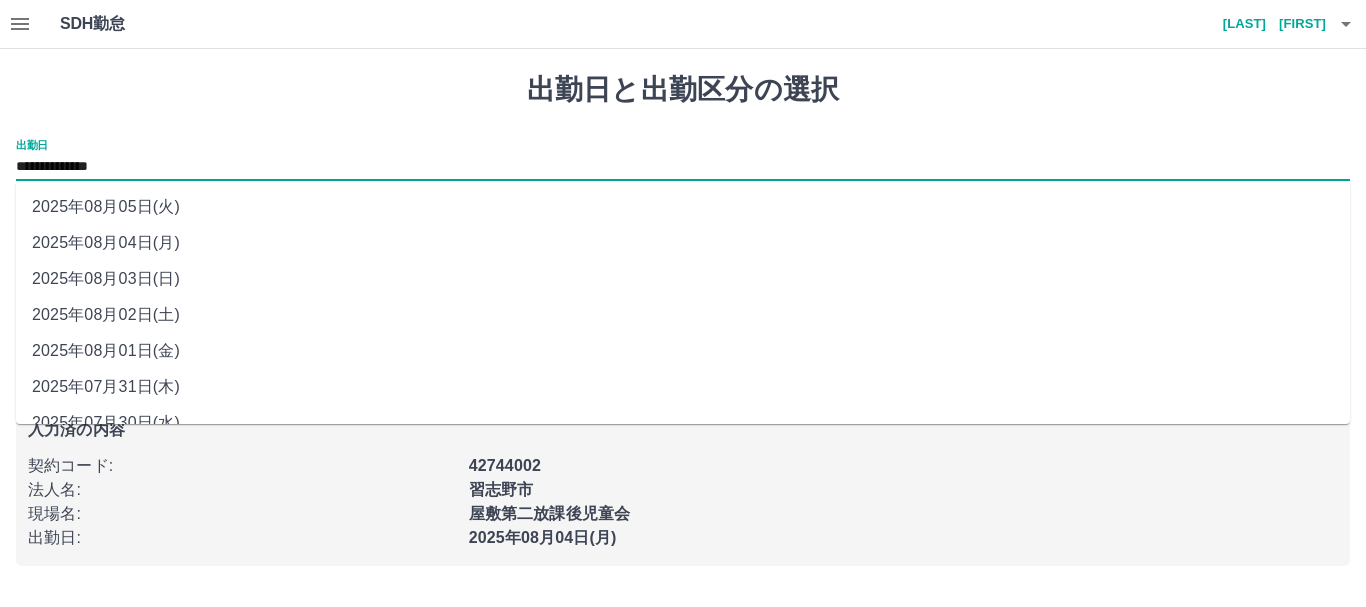 click on "**********" at bounding box center (683, 167) 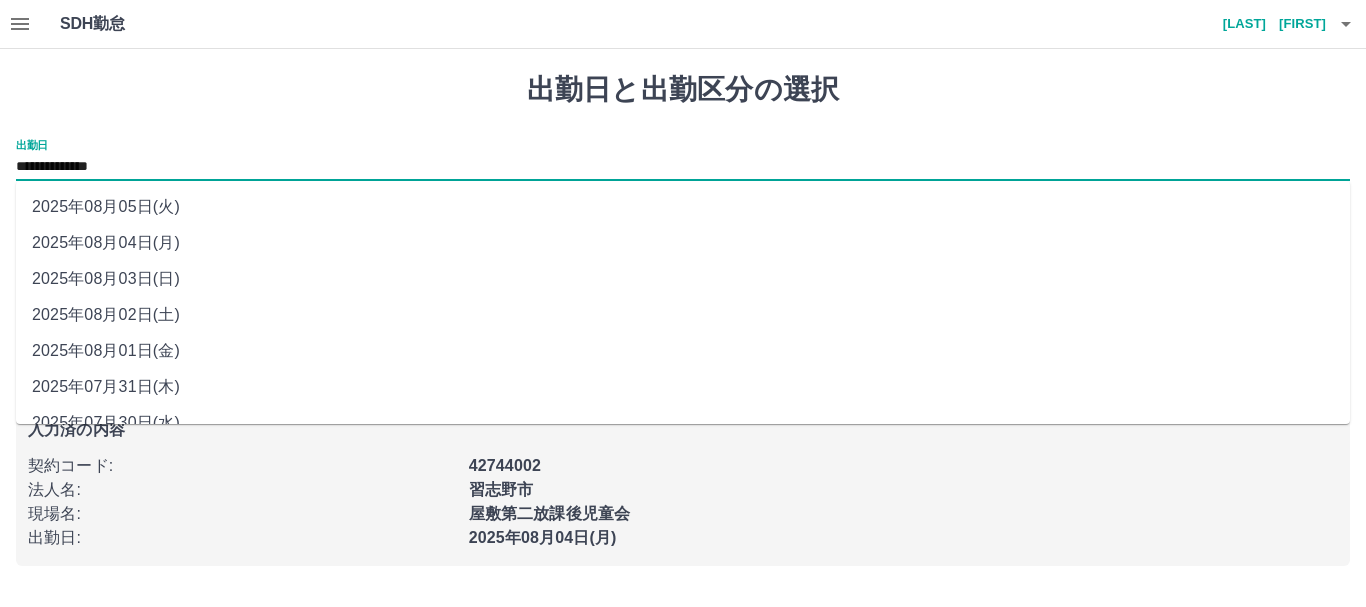 click on "2025年08月02日(土)" at bounding box center (683, 315) 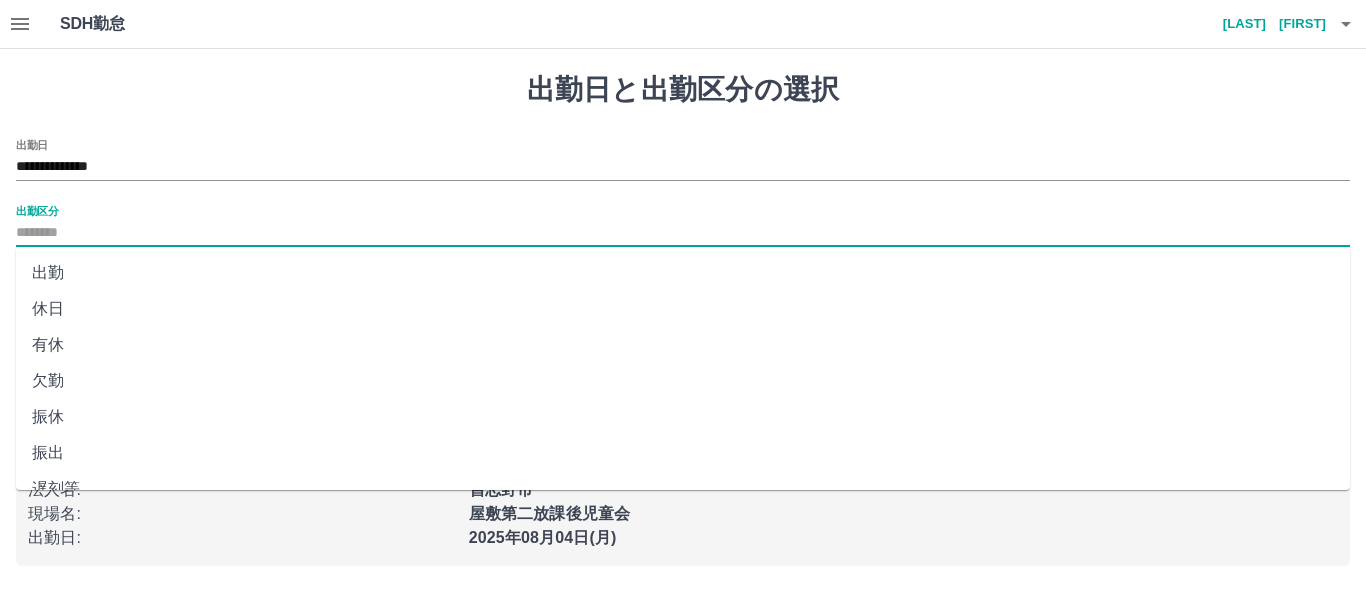click on "出勤区分" at bounding box center [683, 233] 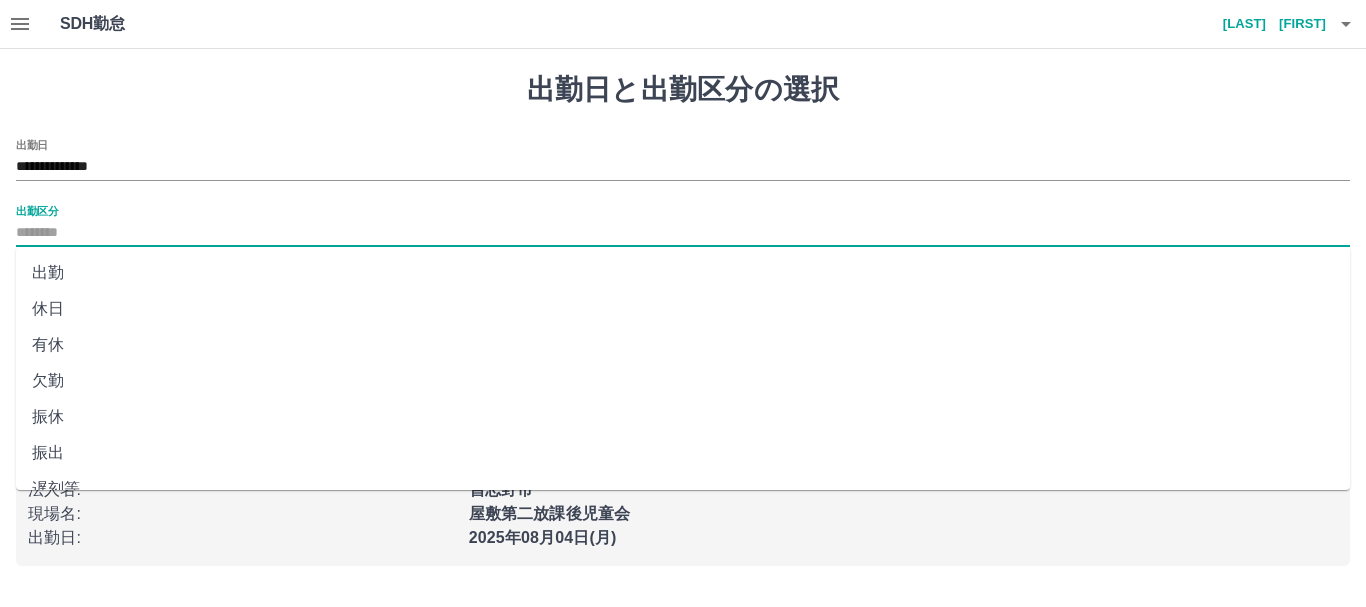 click on "休日" at bounding box center (683, 309) 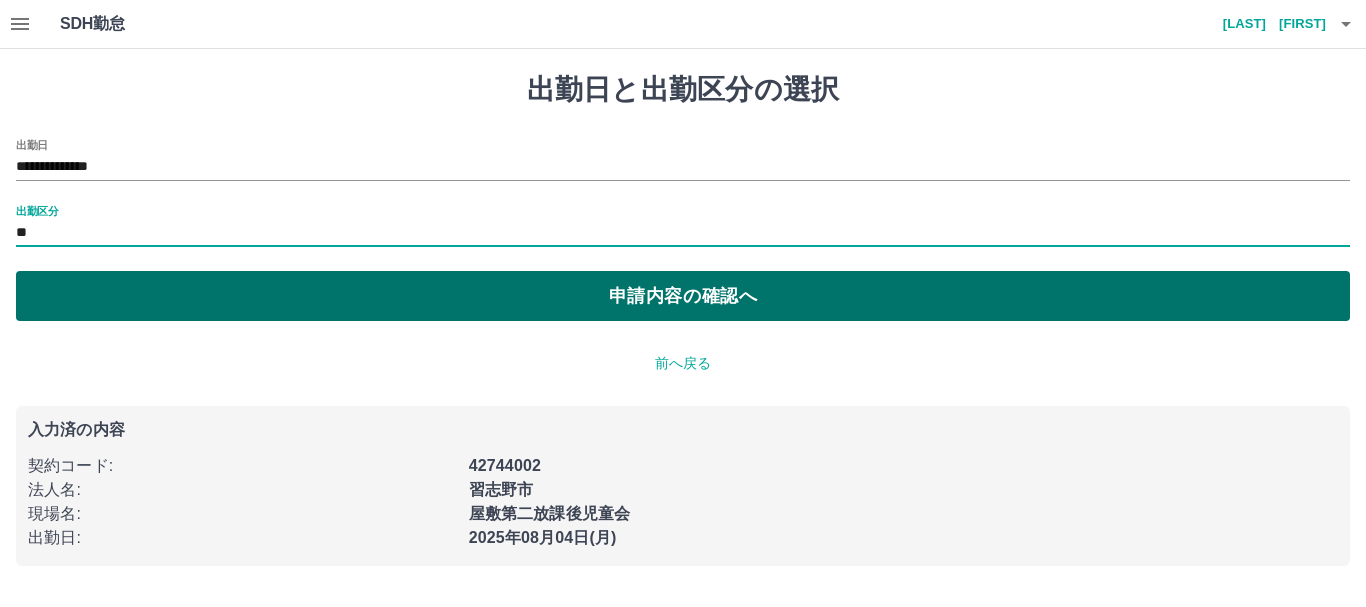click on "申請内容の確認へ" at bounding box center (683, 296) 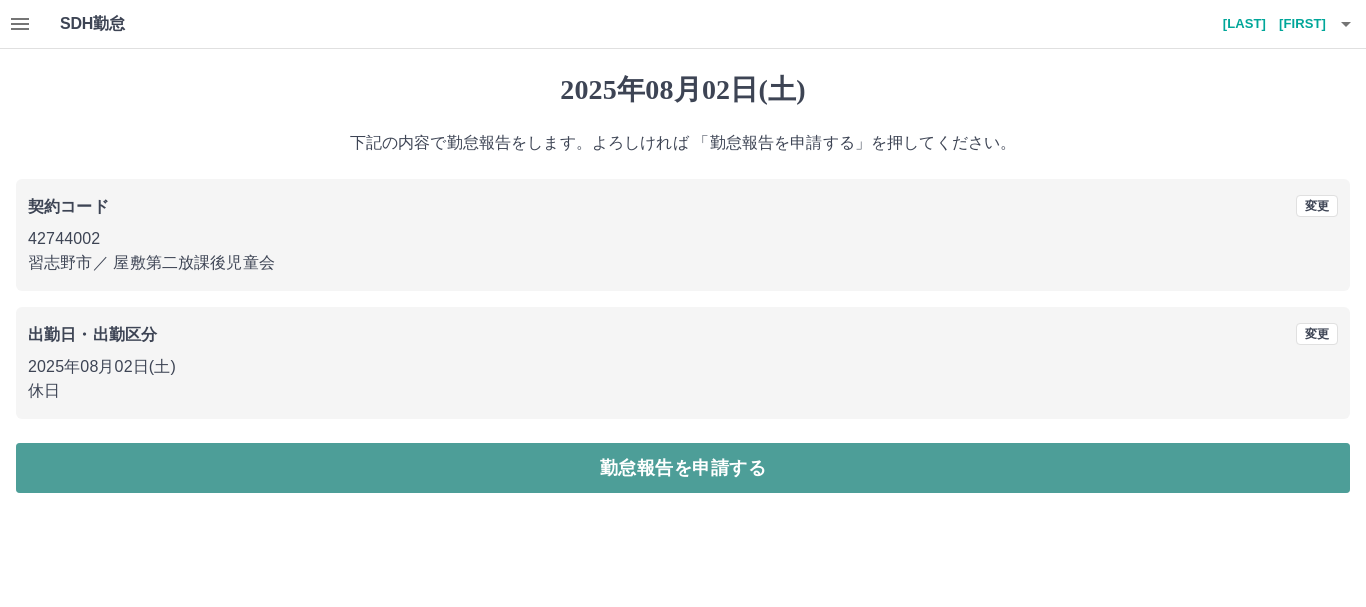 click on "勤怠報告を申請する" at bounding box center [683, 468] 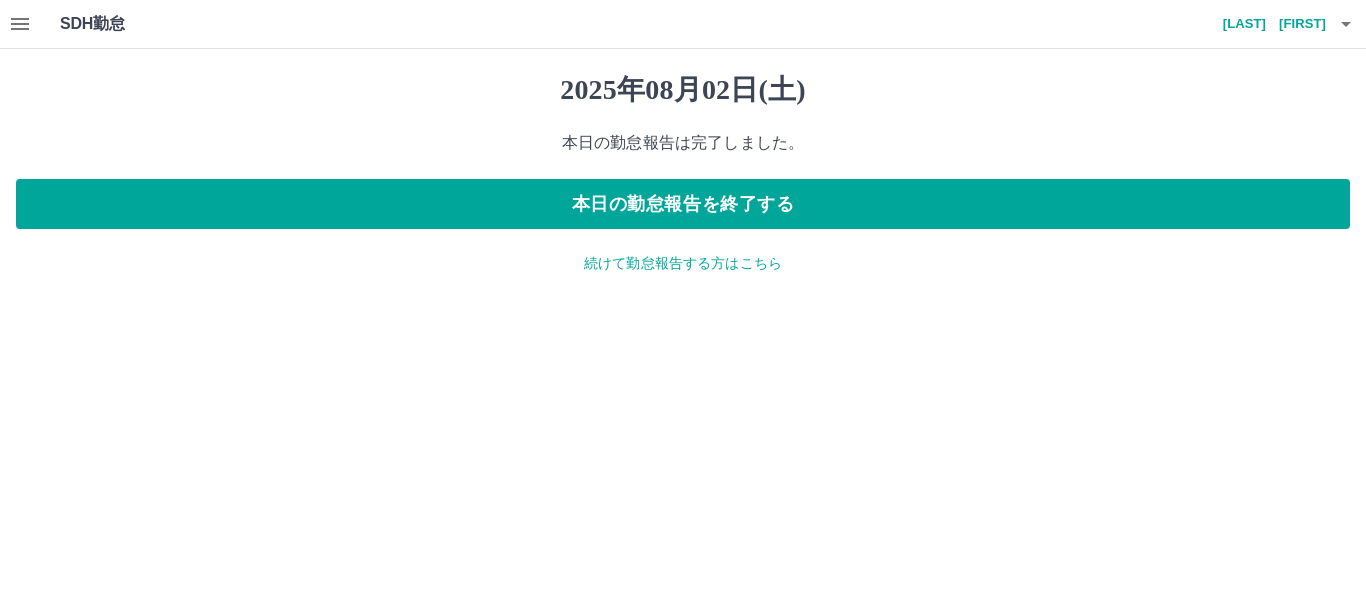 click on "続けて勤怠報告する方はこちら" at bounding box center (683, 263) 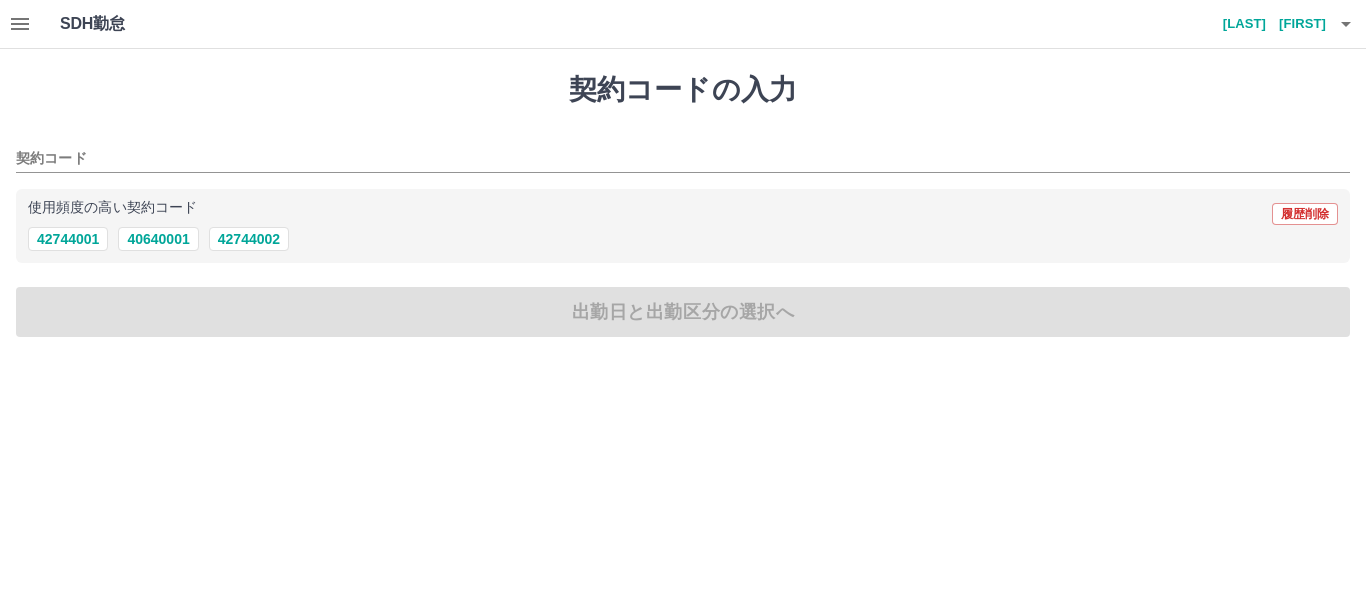 drag, startPoint x: 260, startPoint y: 243, endPoint x: 275, endPoint y: 276, distance: 36.249138 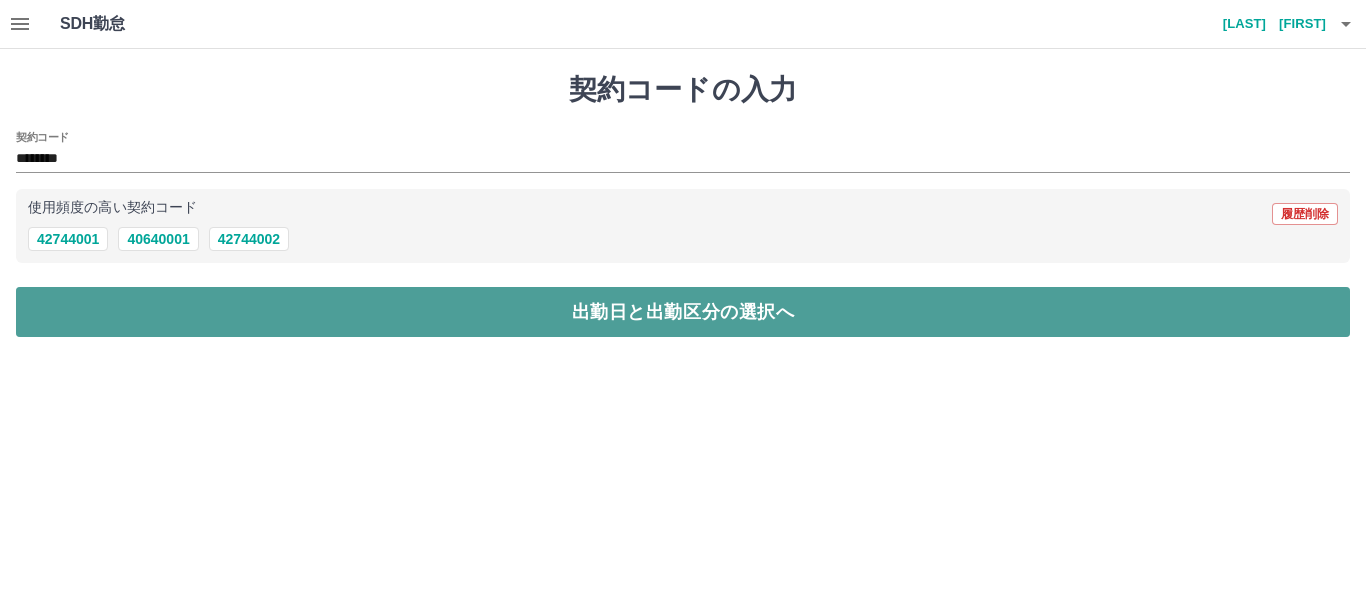click on "出勤日と出勤区分の選択へ" at bounding box center [683, 312] 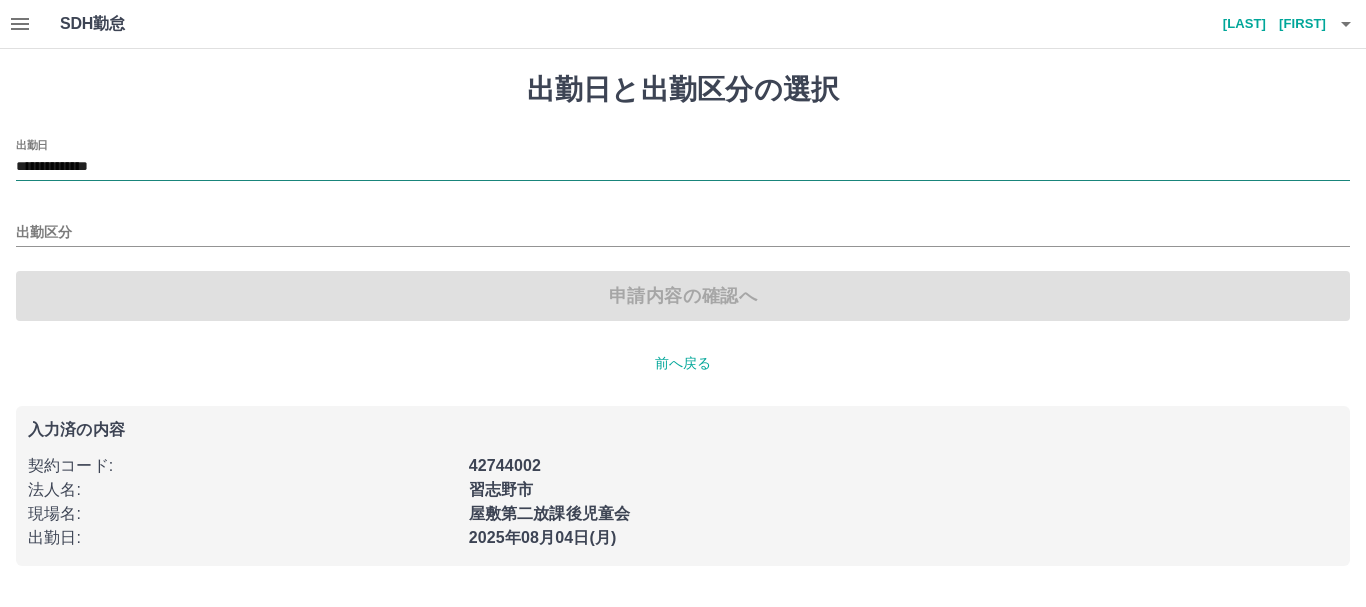 click on "**********" at bounding box center [683, 167] 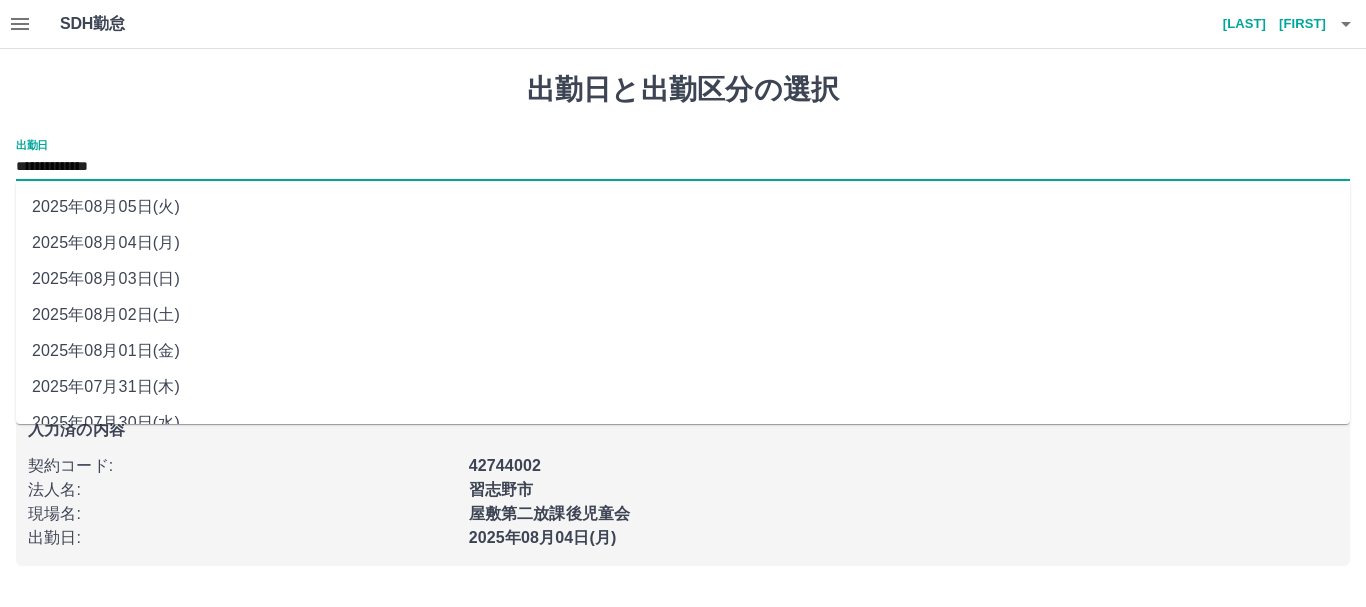 click on "2025年08月03日(日)" at bounding box center (683, 279) 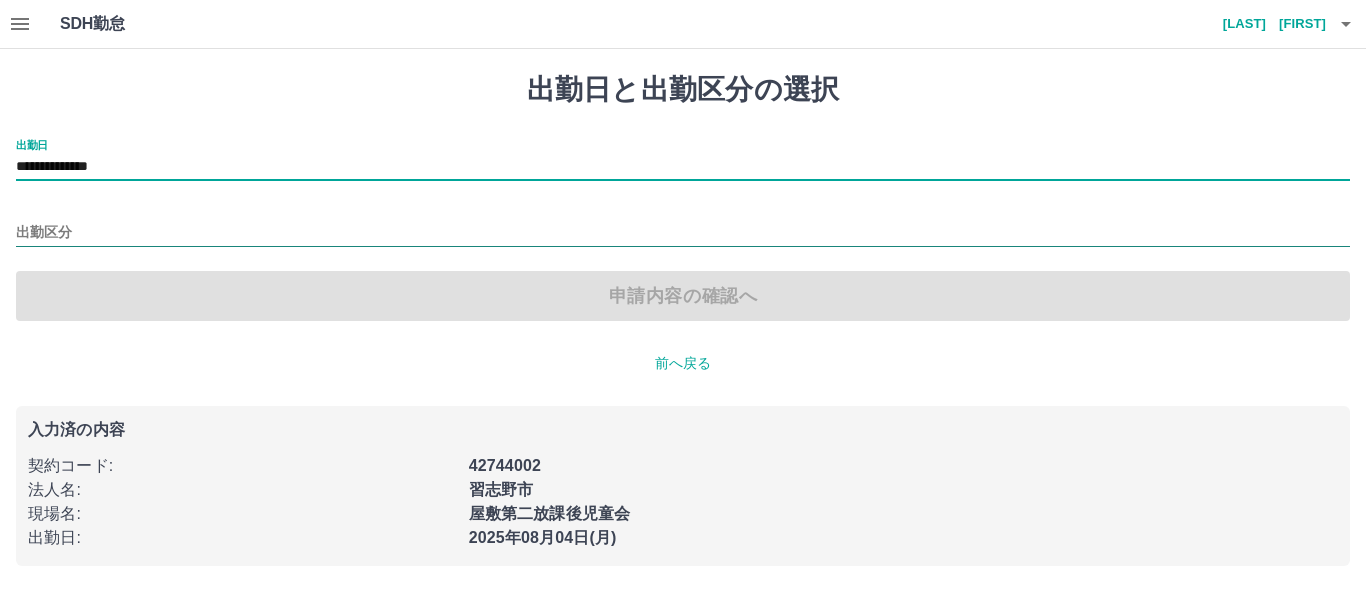 click on "出勤区分" at bounding box center (683, 233) 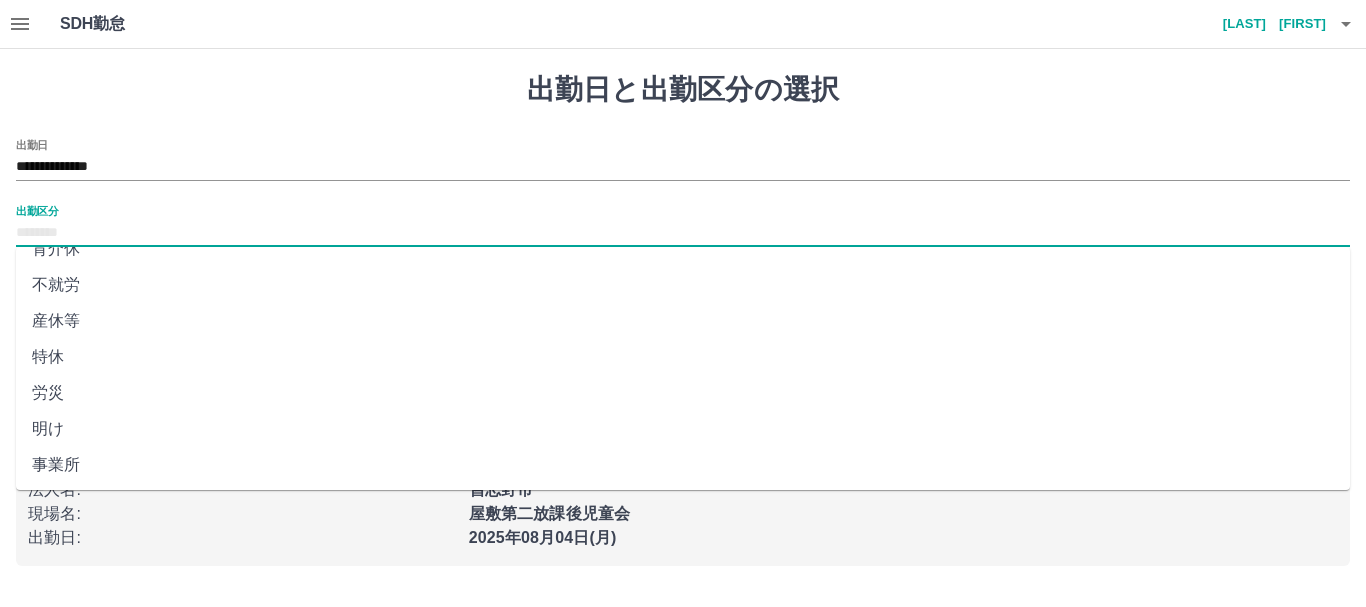 scroll, scrollTop: 400, scrollLeft: 0, axis: vertical 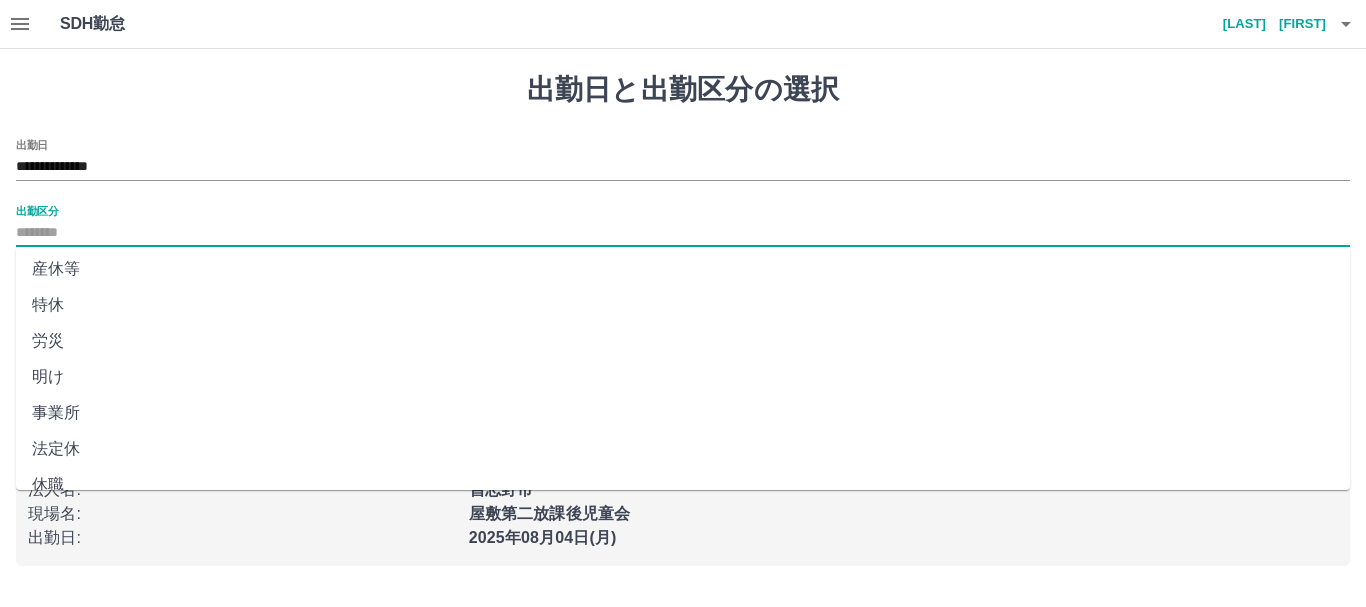 click on "法定休" at bounding box center [683, 449] 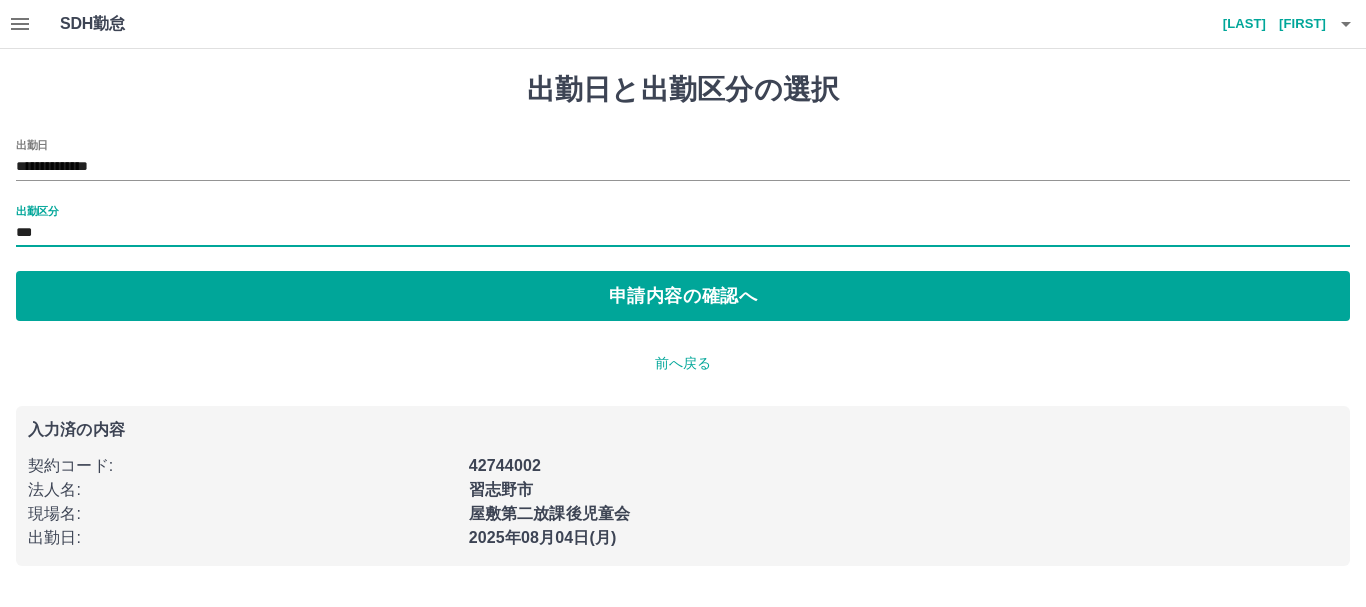 click on "申請内容の確認へ" at bounding box center (683, 296) 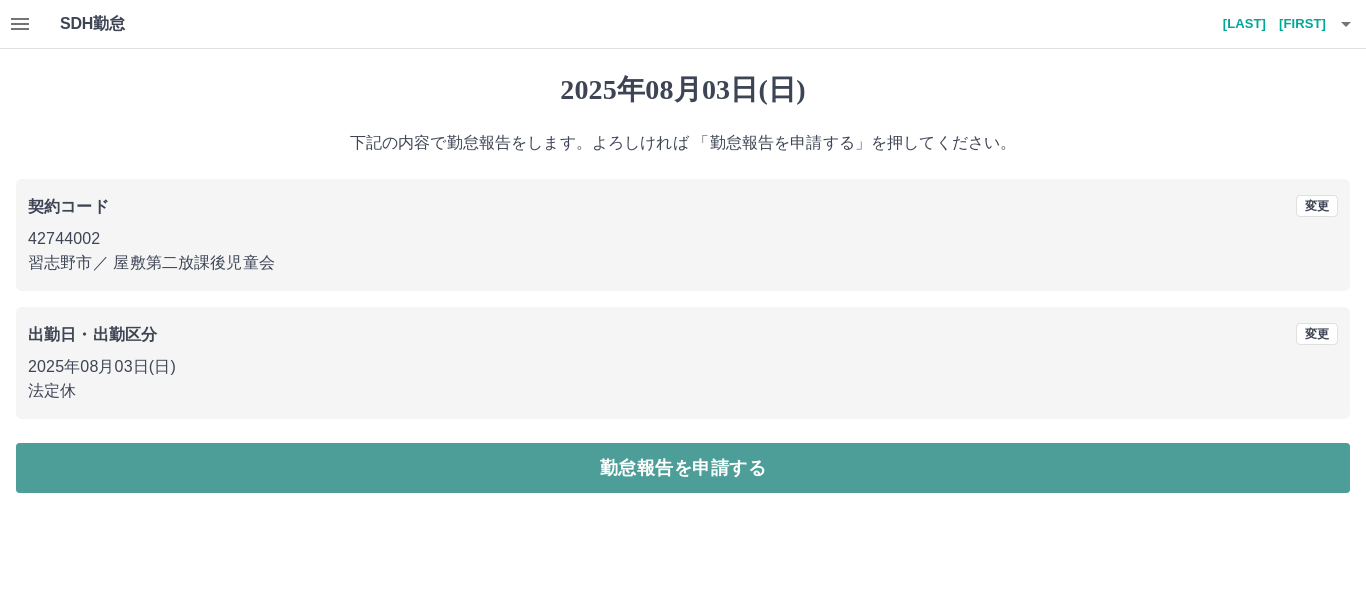 click on "勤怠報告を申請する" at bounding box center [683, 468] 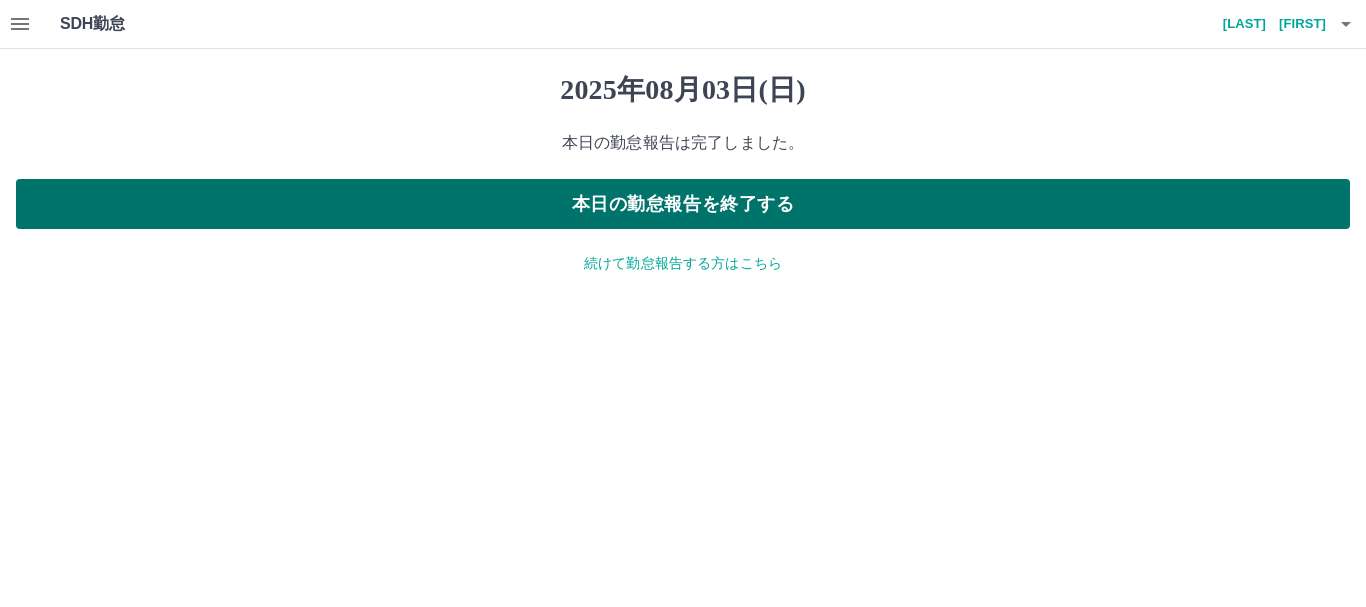click on "本日の勤怠報告を終了する" at bounding box center [683, 204] 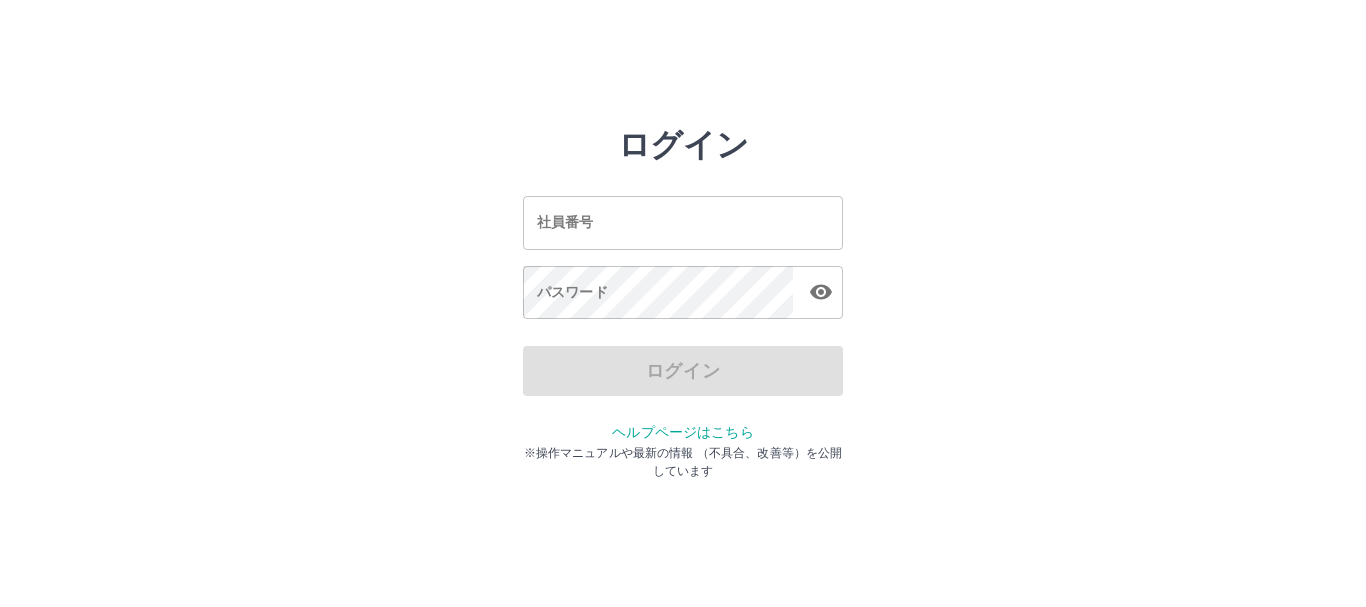scroll, scrollTop: 0, scrollLeft: 0, axis: both 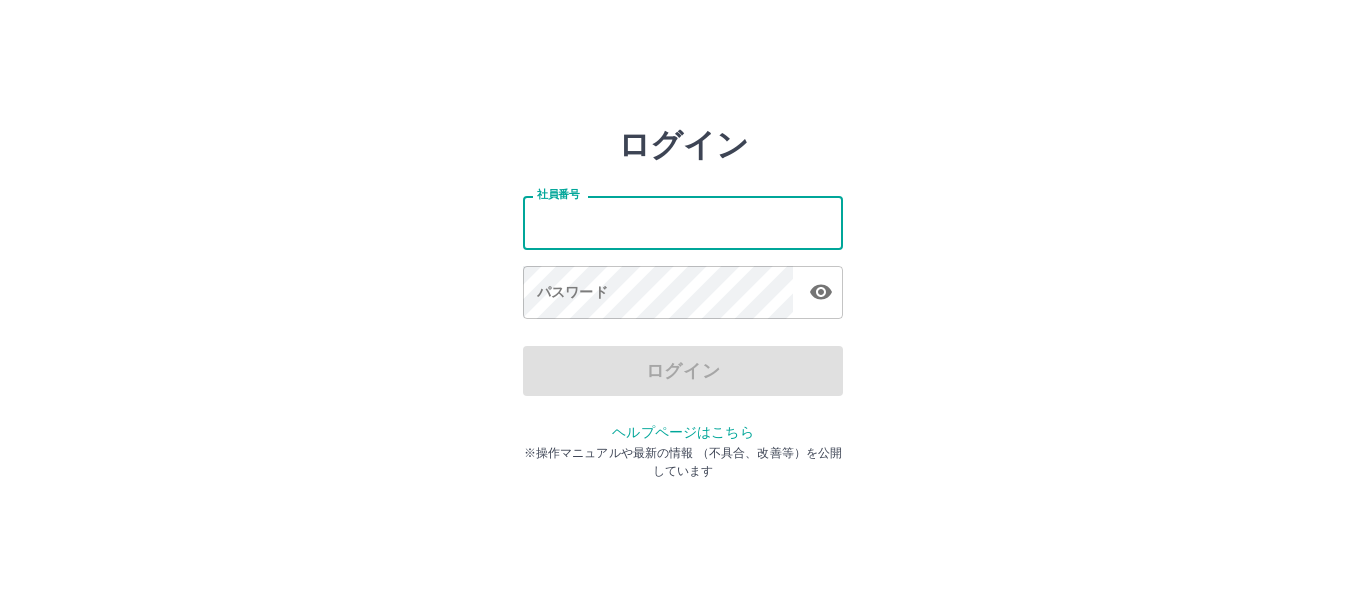 type on "*******" 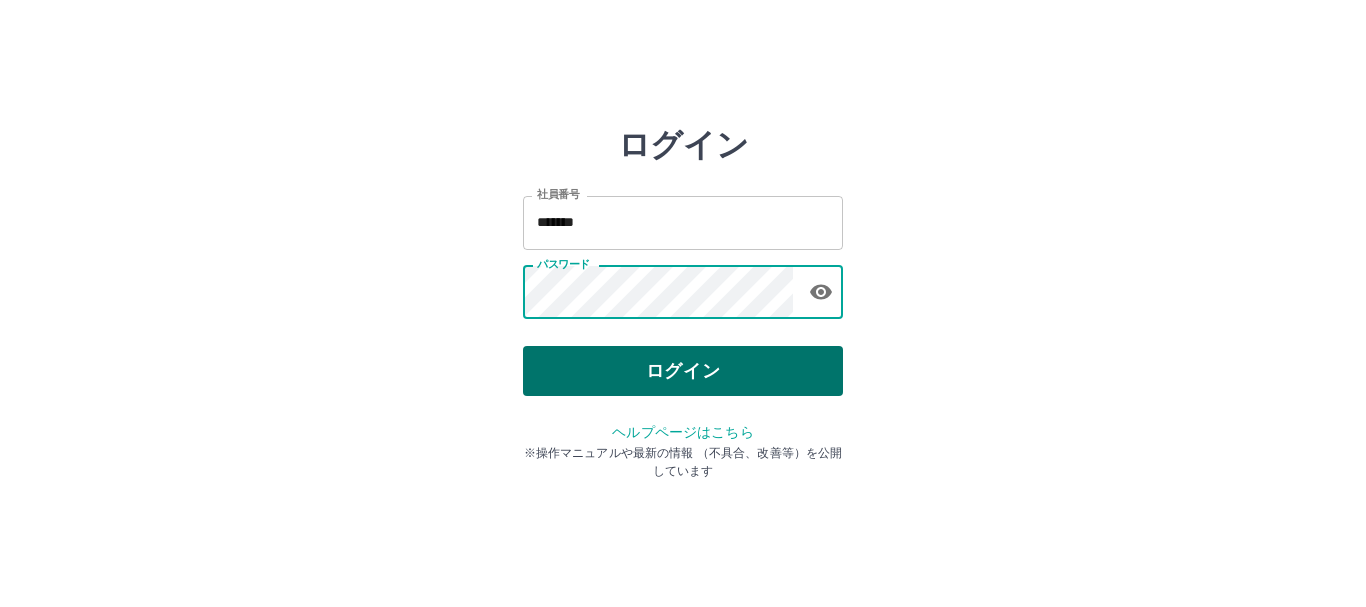 click on "ログイン" at bounding box center [683, 371] 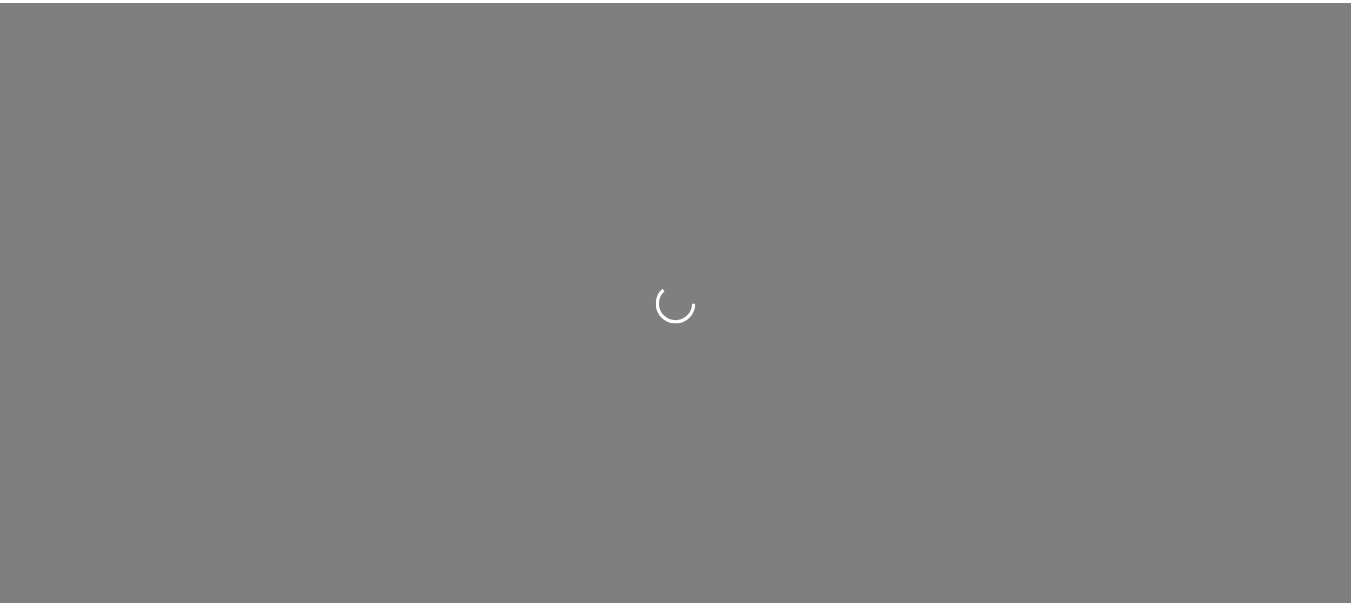 scroll, scrollTop: 0, scrollLeft: 0, axis: both 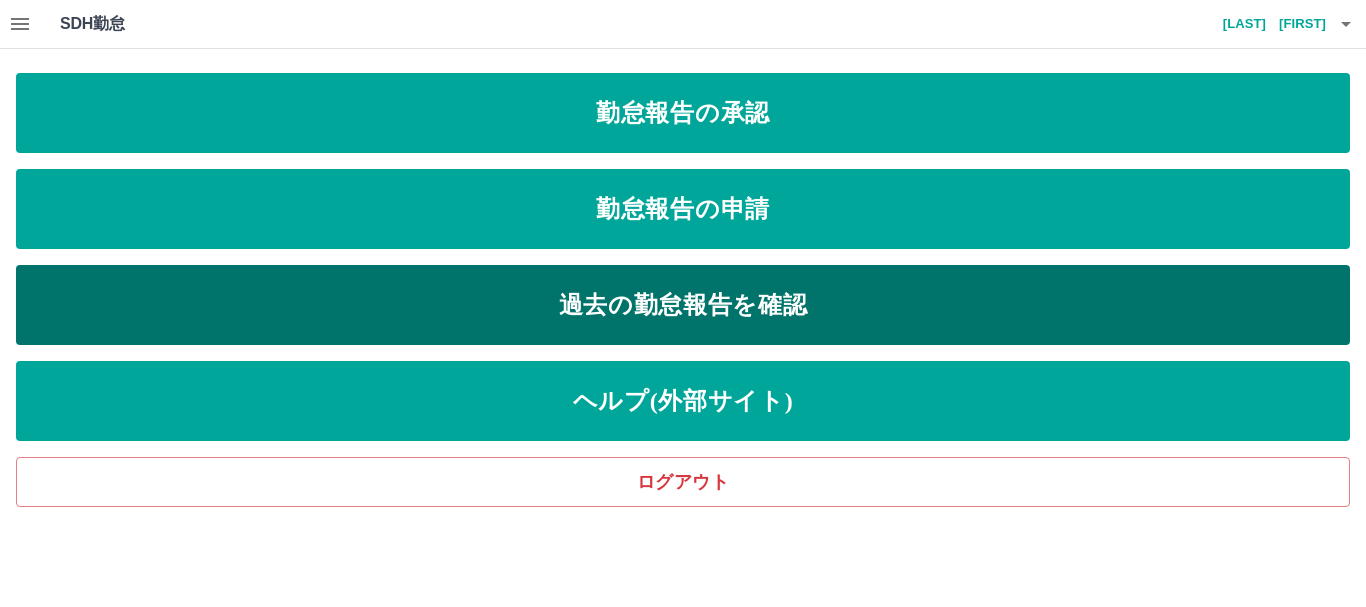 click on "過去の勤怠報告を確認" at bounding box center [683, 305] 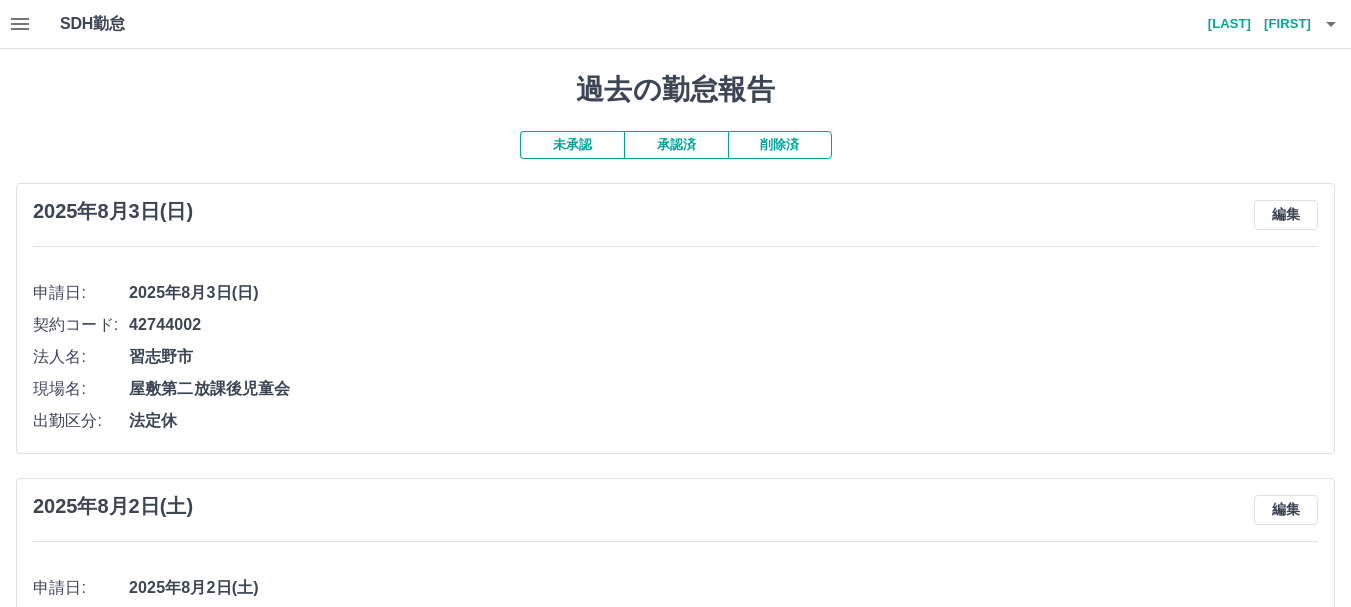 click on "未承認" at bounding box center [572, 145] 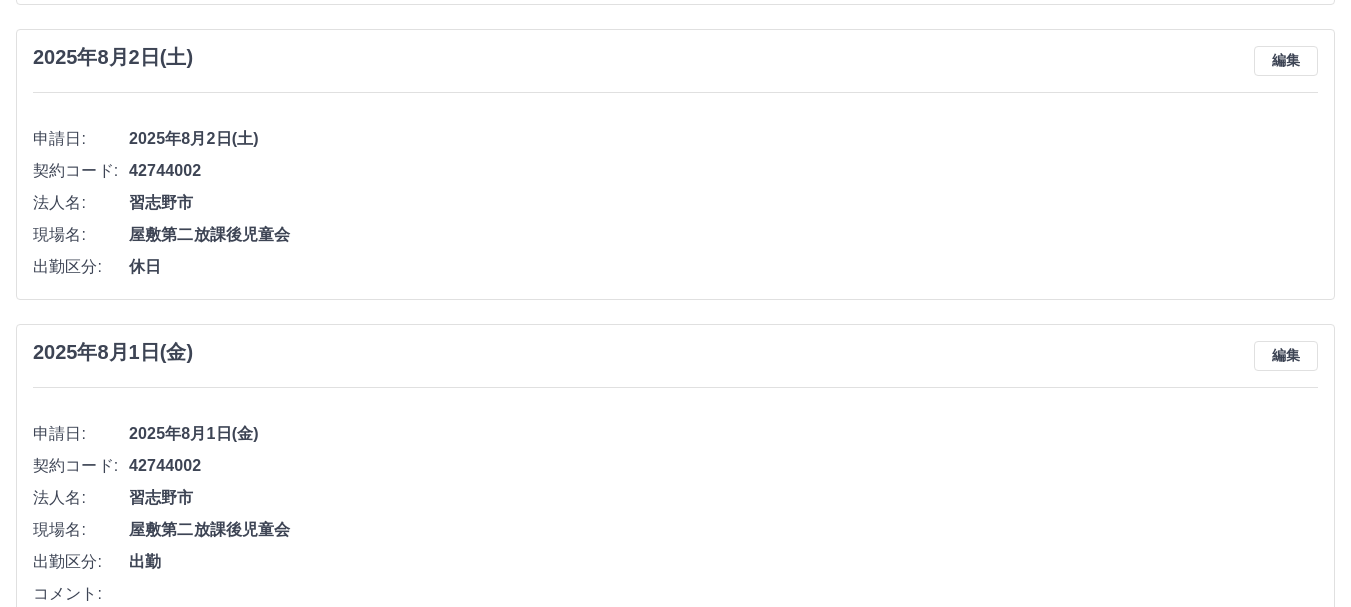 scroll, scrollTop: 300, scrollLeft: 0, axis: vertical 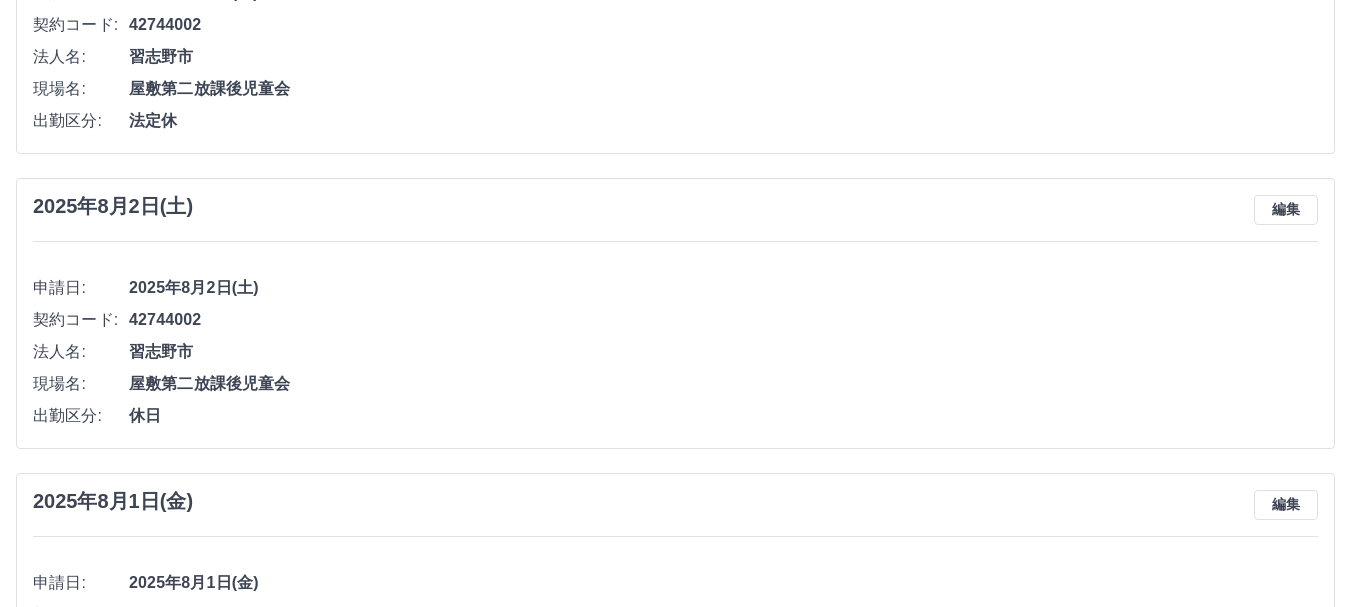 drag, startPoint x: 626, startPoint y: 244, endPoint x: 1018, endPoint y: 77, distance: 426.09036 